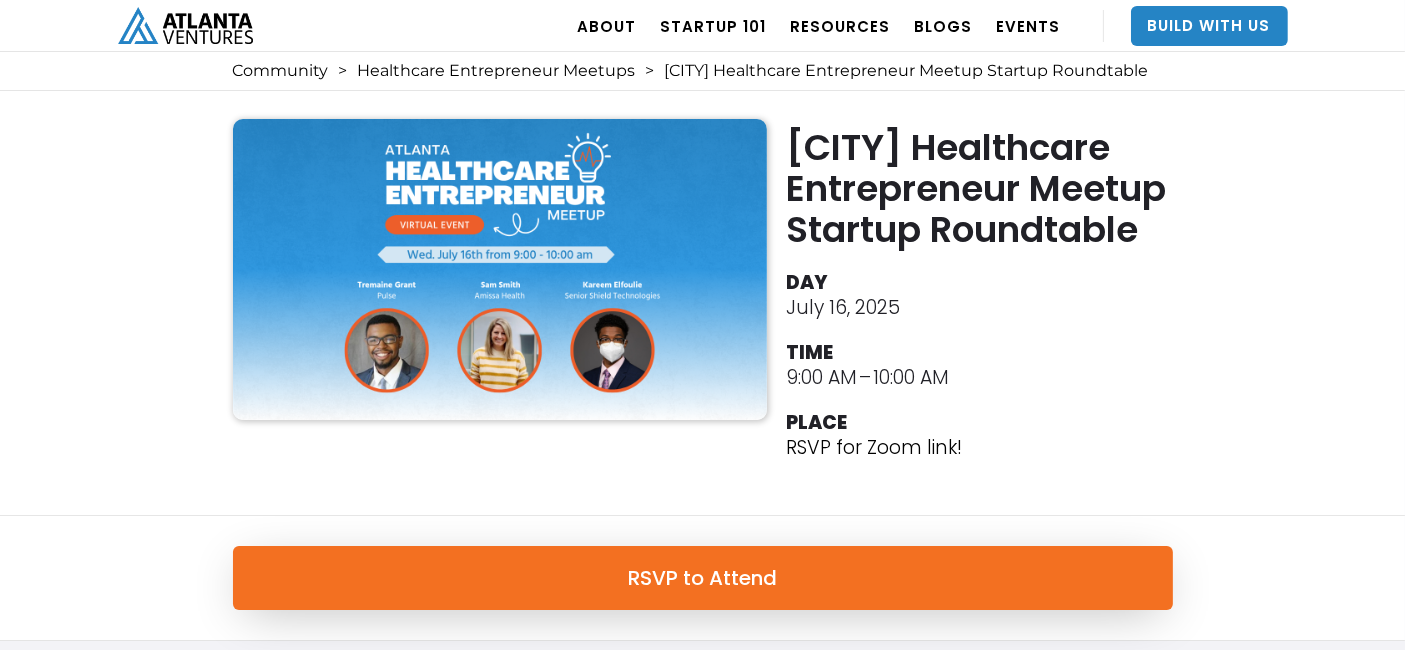 scroll, scrollTop: 15, scrollLeft: 0, axis: vertical 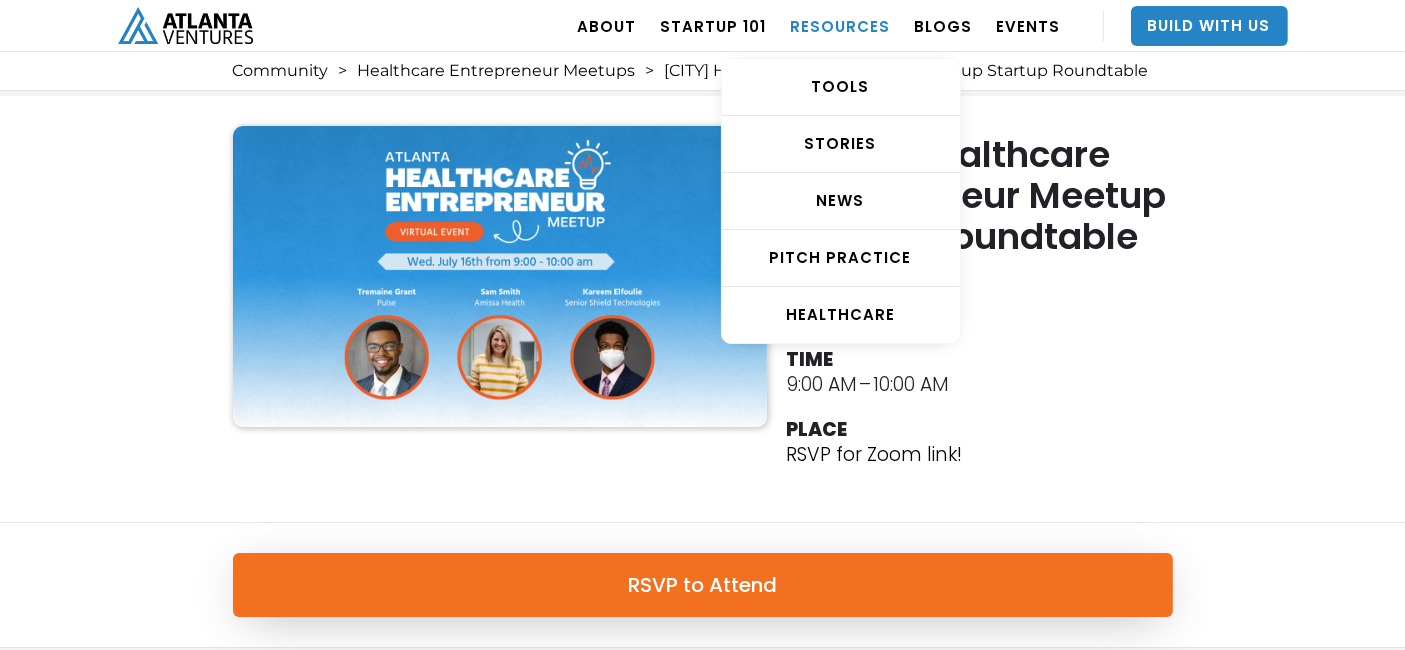 click on "RESOURCES" at bounding box center (841, 26) 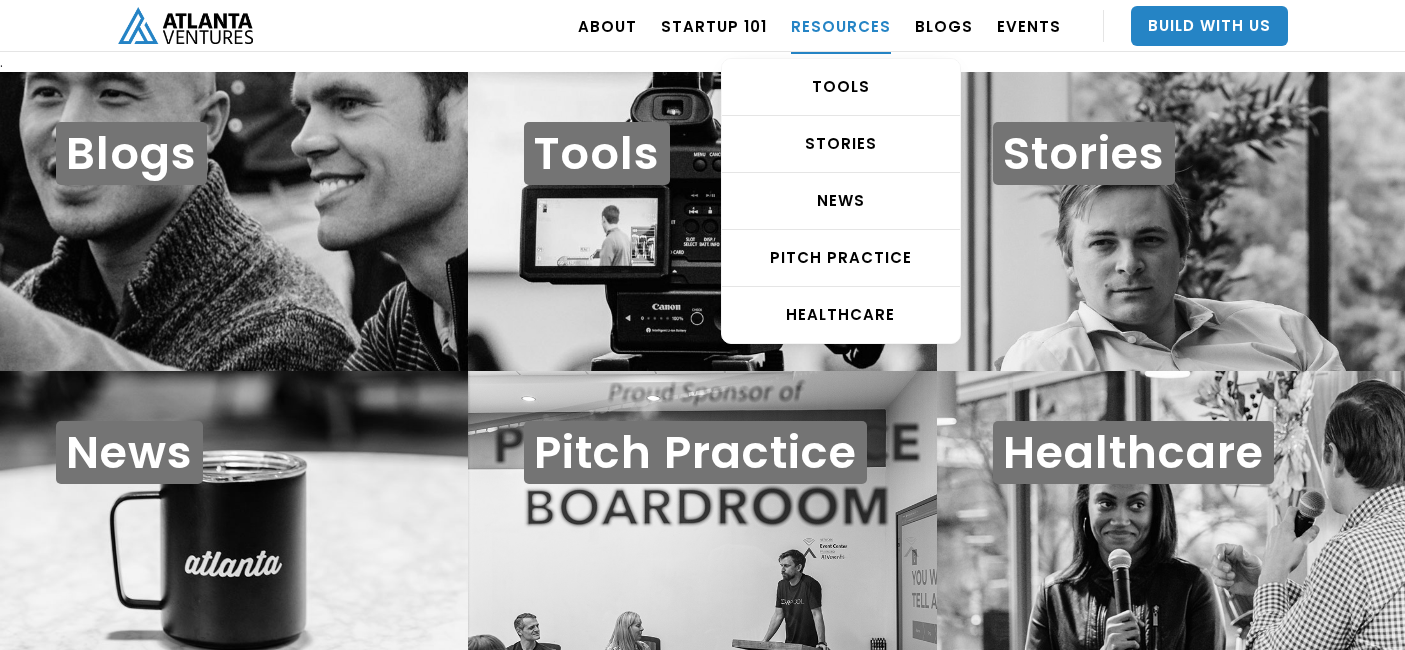 scroll, scrollTop: 0, scrollLeft: 0, axis: both 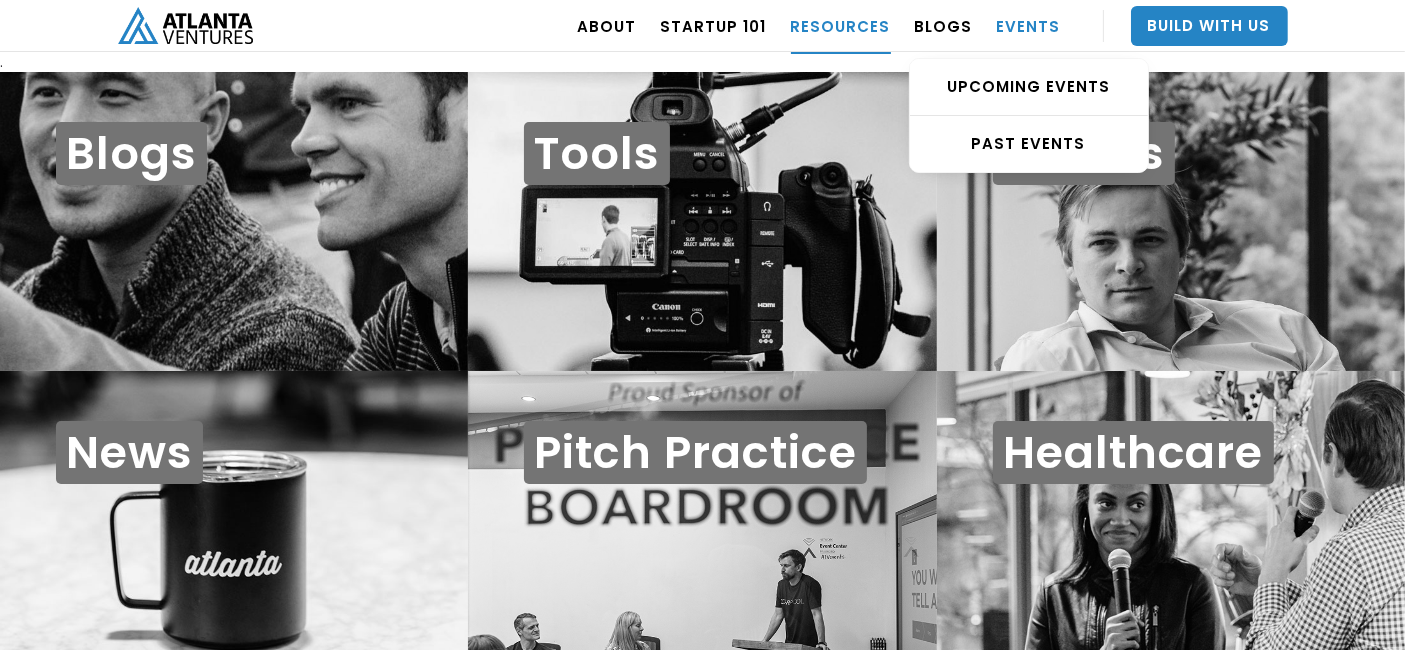 click on "EVENTS" at bounding box center [1029, 26] 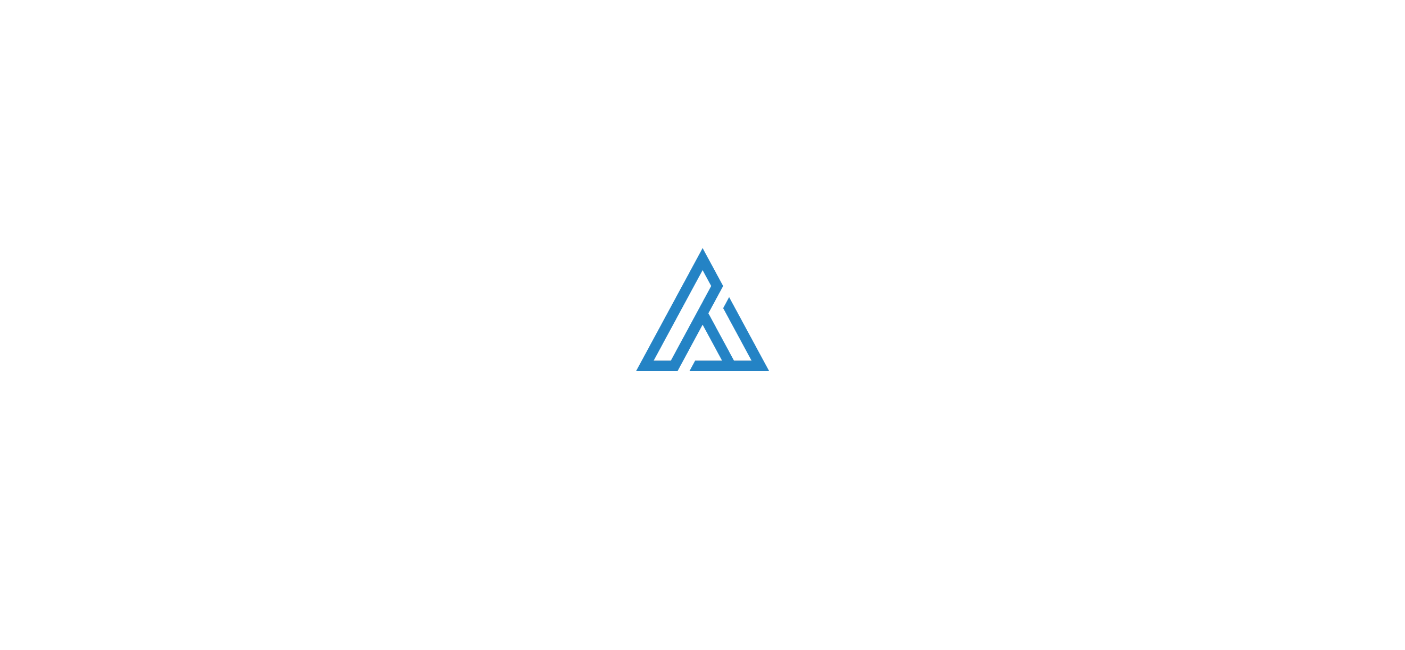 scroll, scrollTop: 0, scrollLeft: 0, axis: both 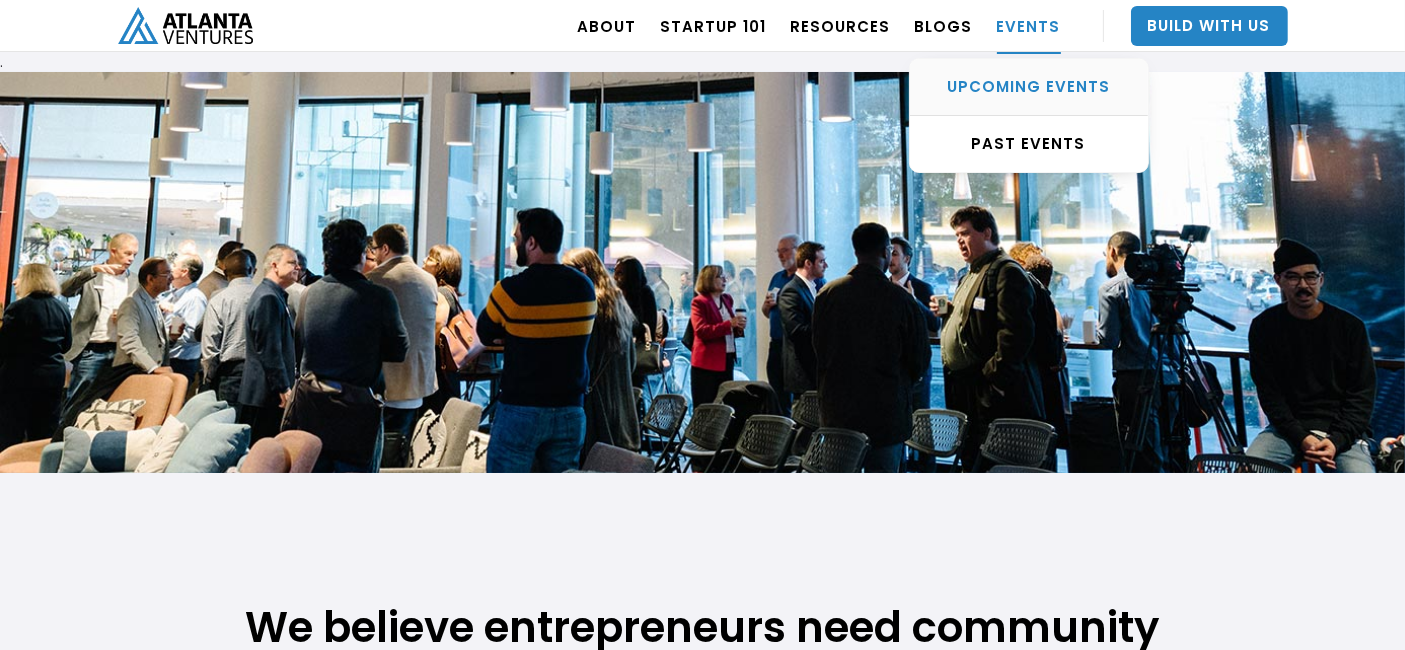 click on "UPCOMING EVENTS" at bounding box center (1029, 87) 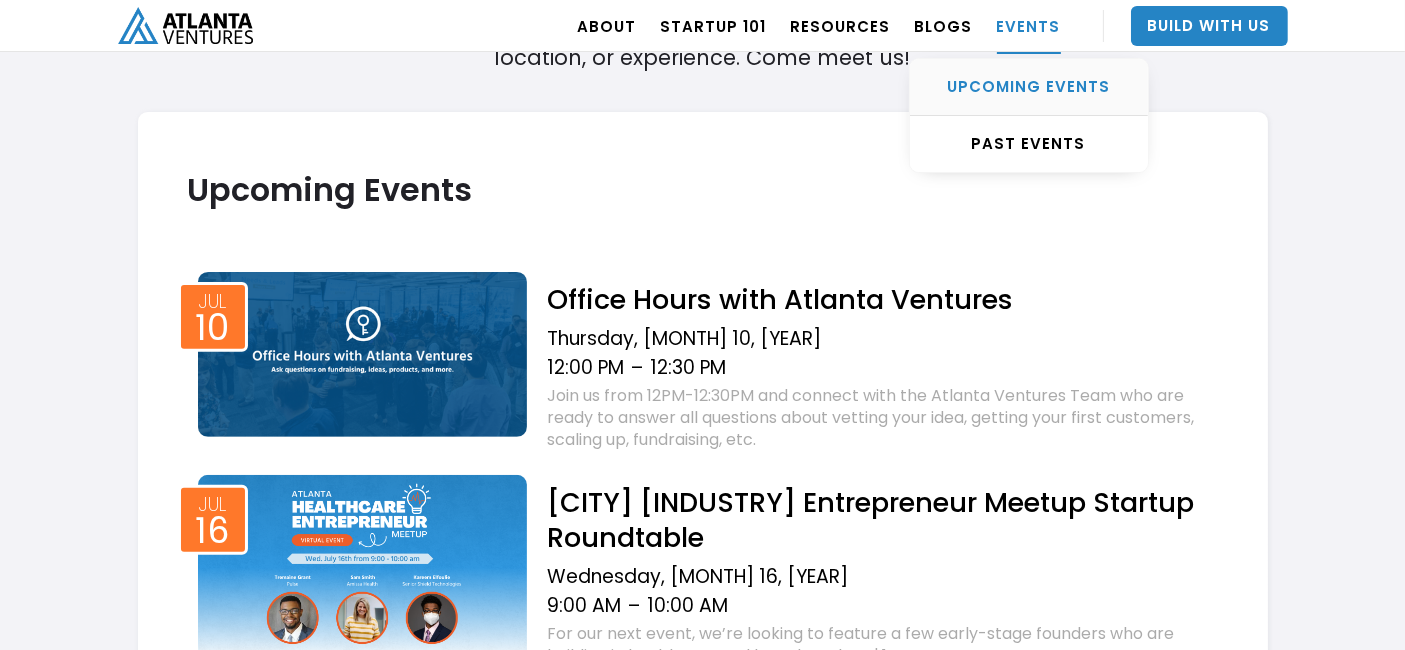 scroll, scrollTop: 657, scrollLeft: 0, axis: vertical 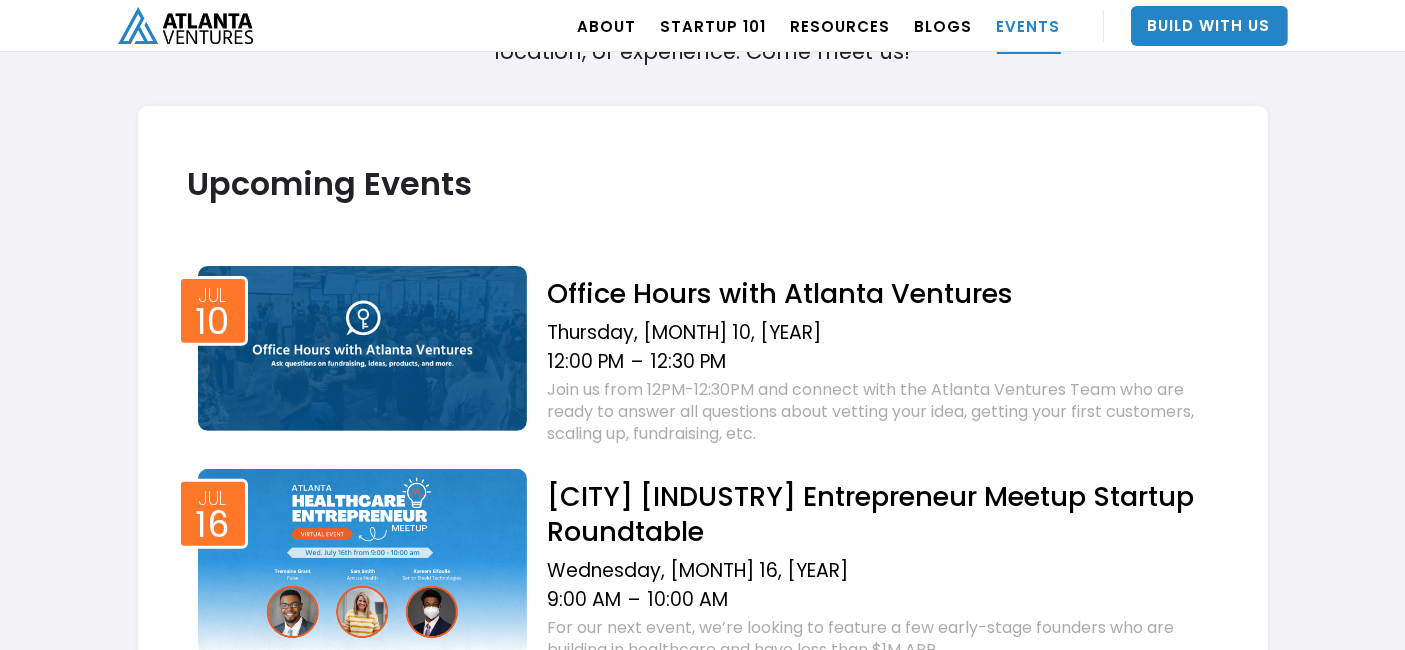 click at bounding box center [363, 348] 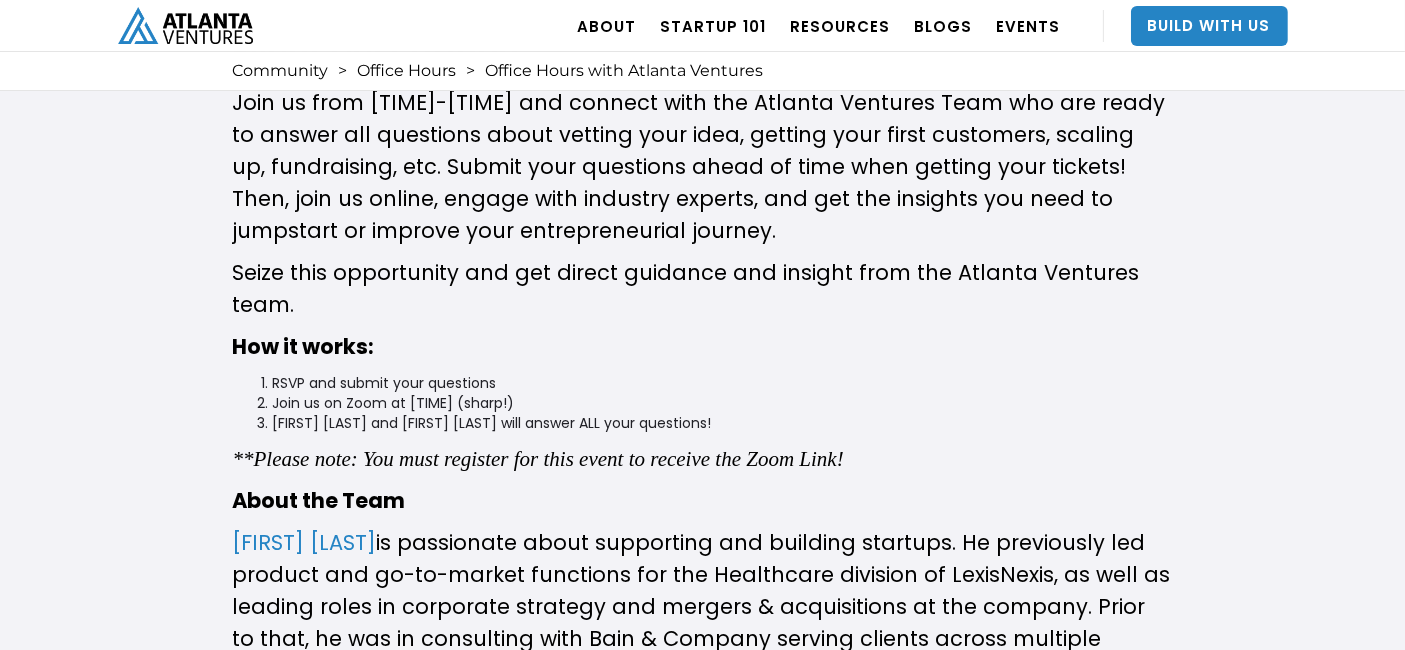 scroll, scrollTop: 694, scrollLeft: 0, axis: vertical 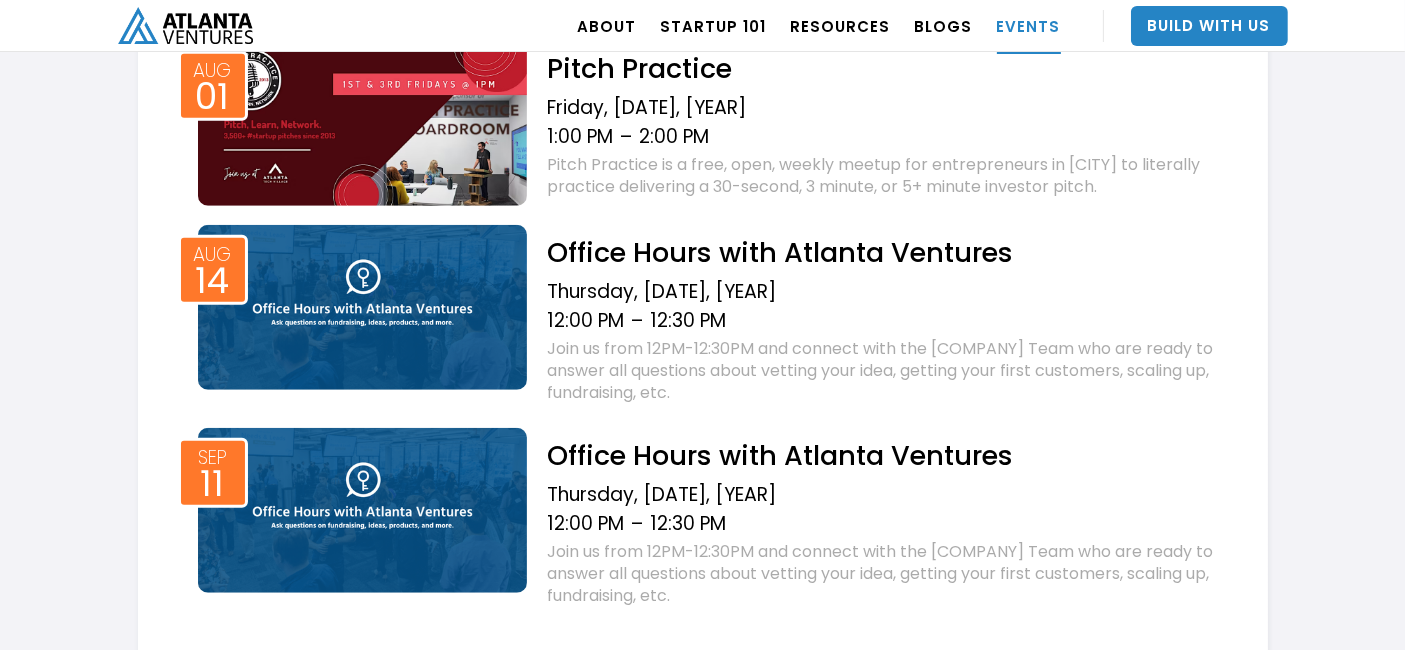 click on "Join us from [TIME]-[TIME] and connect with the Atlanta Ventures Team who are ready to answer all questions about vetting your idea, getting your first customers, scaling up, fundraising, etc." at bounding box center (882, 371) 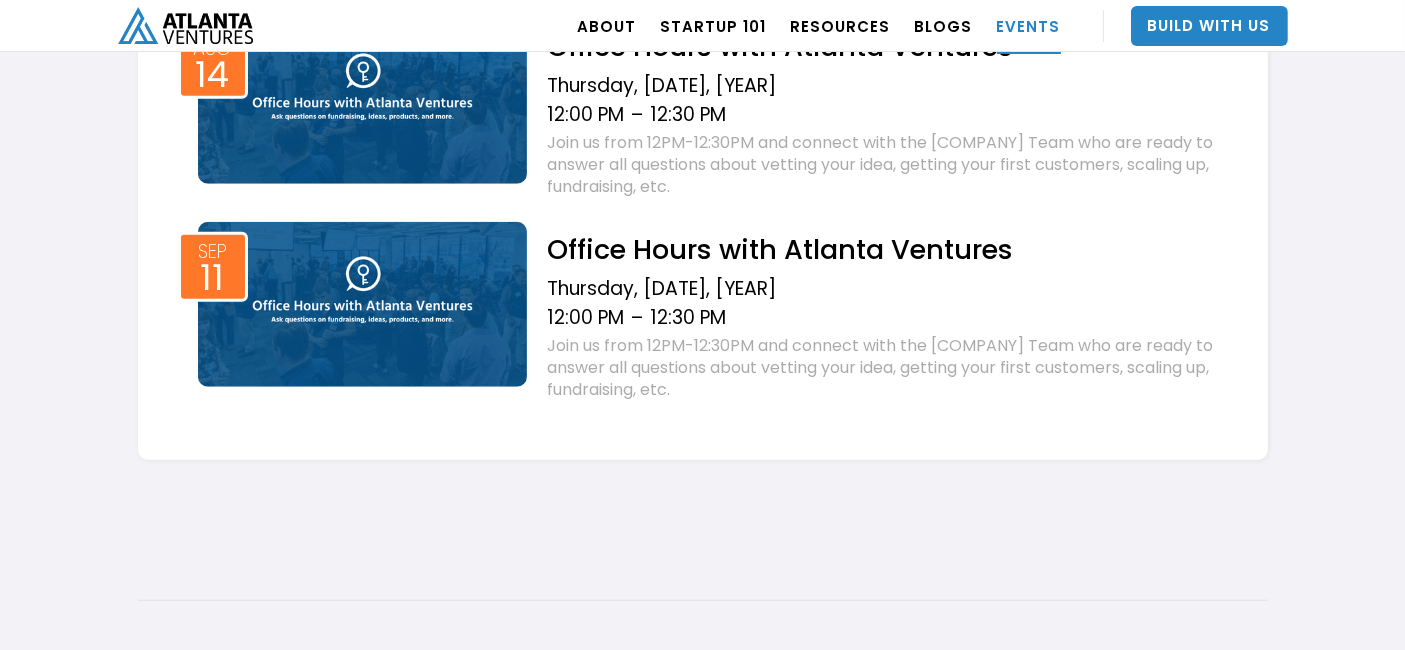 scroll, scrollTop: 1701, scrollLeft: 0, axis: vertical 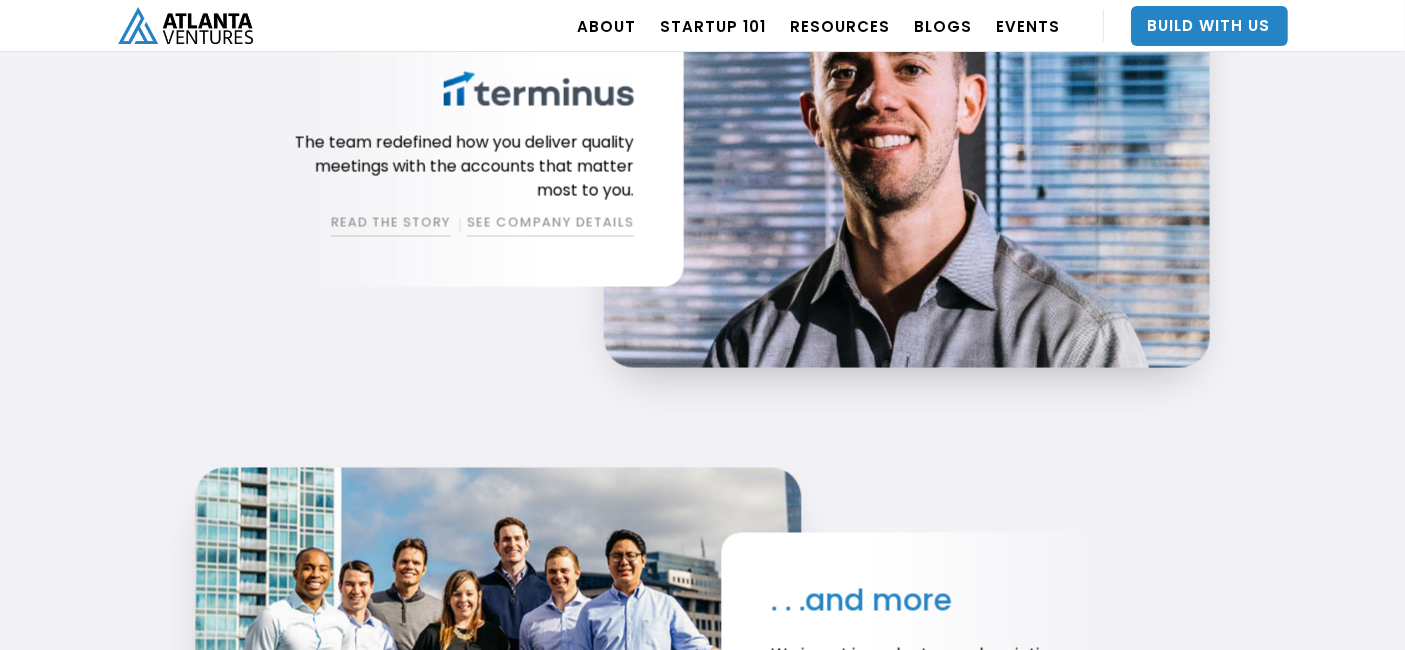 click on "The Atlanta Ventures Family A pattern of entrepreneurial excellence Tope and team revolutionized the world's relationship with scheduling. SEE COMPANY DETAILS | READ THE STORY Craig and team reimagined the digital performance management experience. SEE COMPANY DETAILS | READ THE STORY Kyle, Rob, and team transformed how the world's top-performing teams sell. No items found. The team redefined how you deliver quality meetings with the accounts that matter most to you. SEE COMPANY DETAILS | READ THE STORY Tope and team revolutionized the world's relationship with scheduling. READ THE STORY | SEE COMPANY DETAILS Craig and team reimagined the digital performance management experience. READ THE STORY | SEE COMPANY DETAILS Kyle, Rob, and team transformed how the world's top-performing teams sell. READ THE STORY | SEE COMPANY DETAILS The team redefined how you deliver quality meetings with the accounts that matter most to you. READ THE STORY | SEE COMPANY DETAILS . . .and more OUR INVESTMENT CRITERIA" at bounding box center (703, -438) 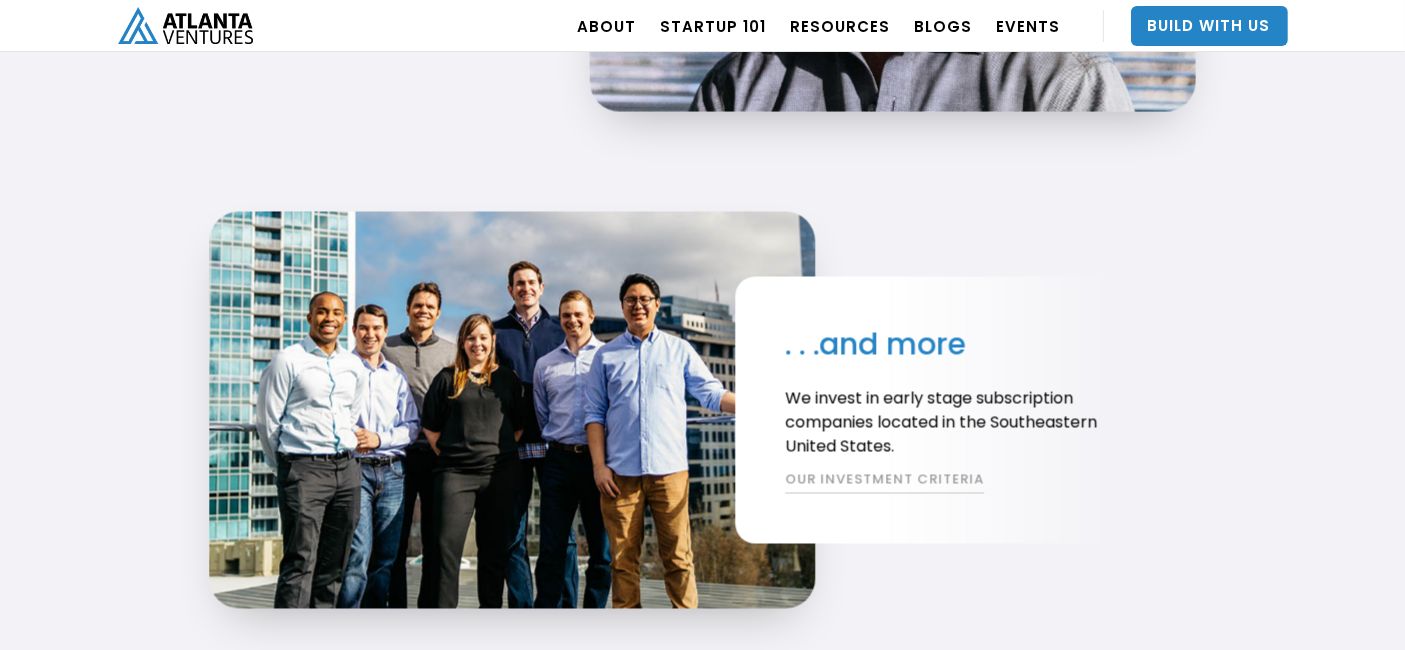 scroll, scrollTop: 3840, scrollLeft: 0, axis: vertical 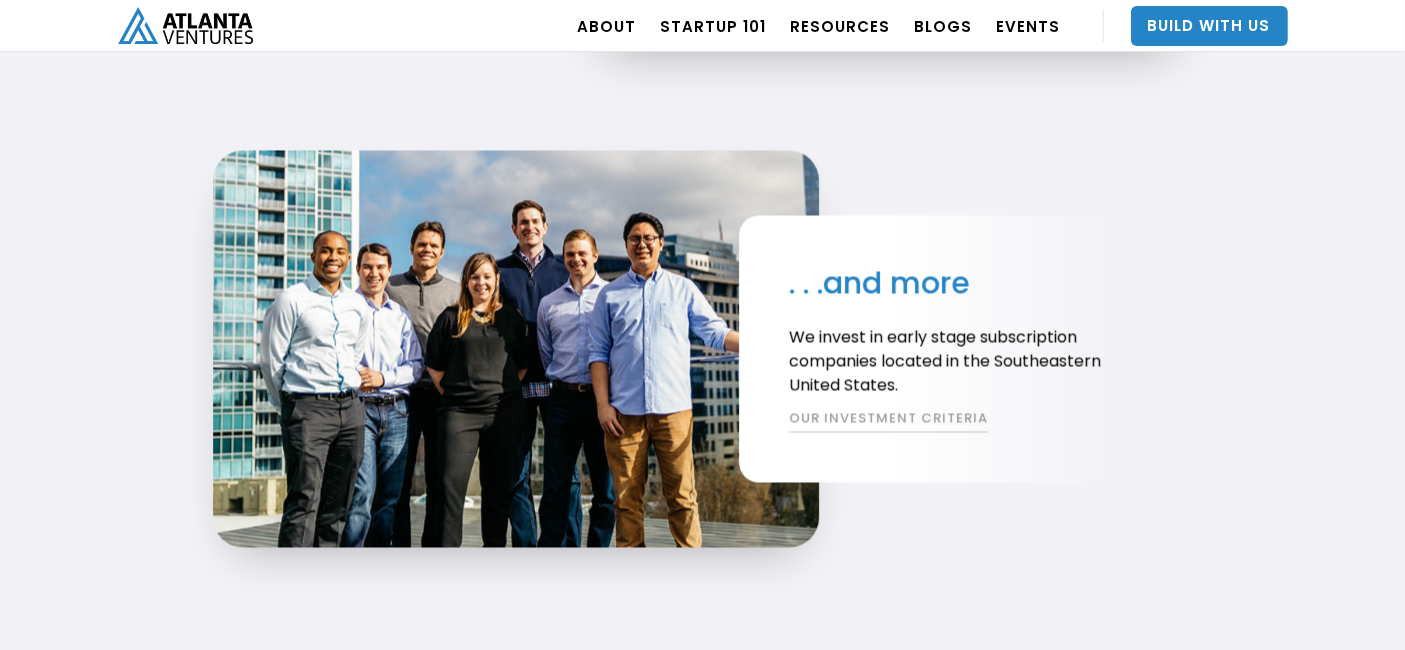 click on "The Atlanta Ventures Family A pattern of entrepreneurial excellence Tope and team revolutionized the world's relationship with scheduling. SEE COMPANY DETAILS | READ THE STORY Craig and team reimagined the digital performance management experience. SEE COMPANY DETAILS | READ THE STORY Kyle, Rob, and team transformed how the world's top-performing teams sell. No items found. The team redefined how you deliver quality meetings with the accounts that matter most to you. SEE COMPANY DETAILS | READ THE STORY Tope and team revolutionized the world's relationship with scheduling. READ THE STORY | SEE COMPANY DETAILS Craig and team reimagined the digital performance management experience. READ THE STORY | SEE COMPANY DETAILS Kyle, Rob, and team transformed how the world's top-performing teams sell. READ THE STORY | SEE COMPANY DETAILS The team redefined how you deliver quality meetings with the accounts that matter most to you. READ THE STORY | SEE COMPANY DETAILS . . .and more OUR INVESTMENT CRITERIA" at bounding box center [703, -756] 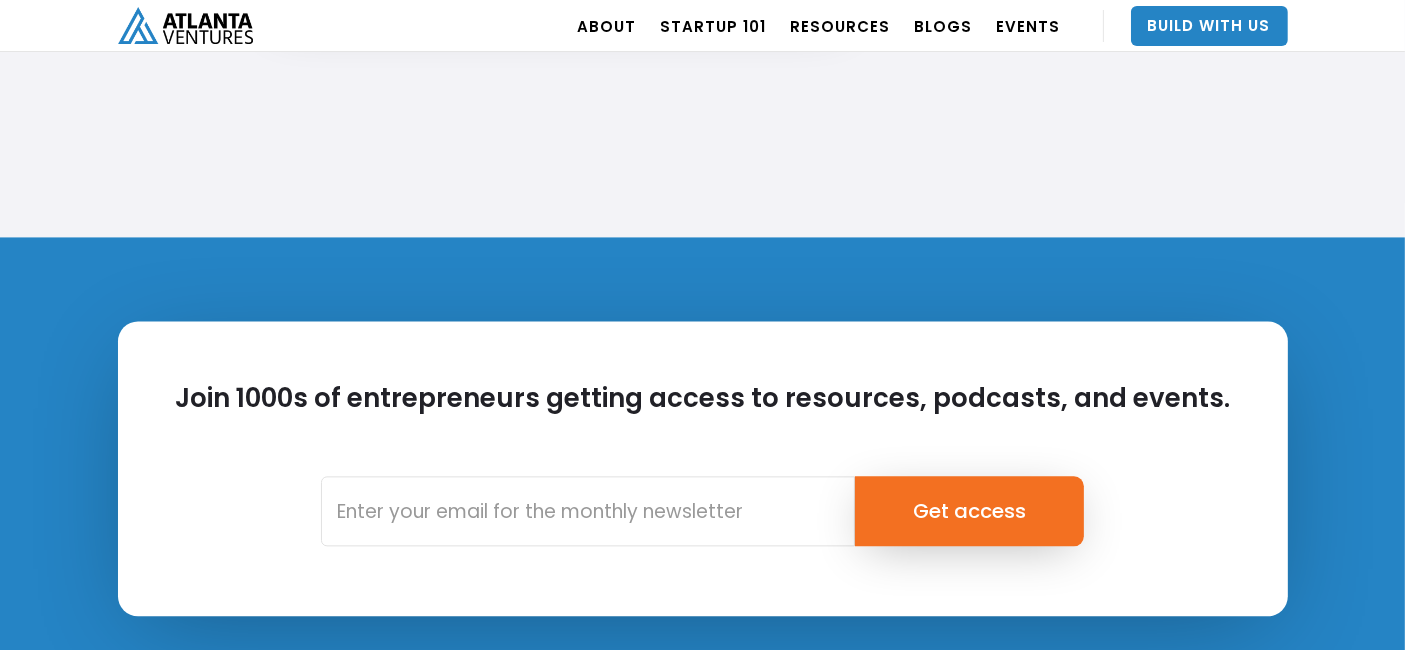 scroll, scrollTop: 4372, scrollLeft: 0, axis: vertical 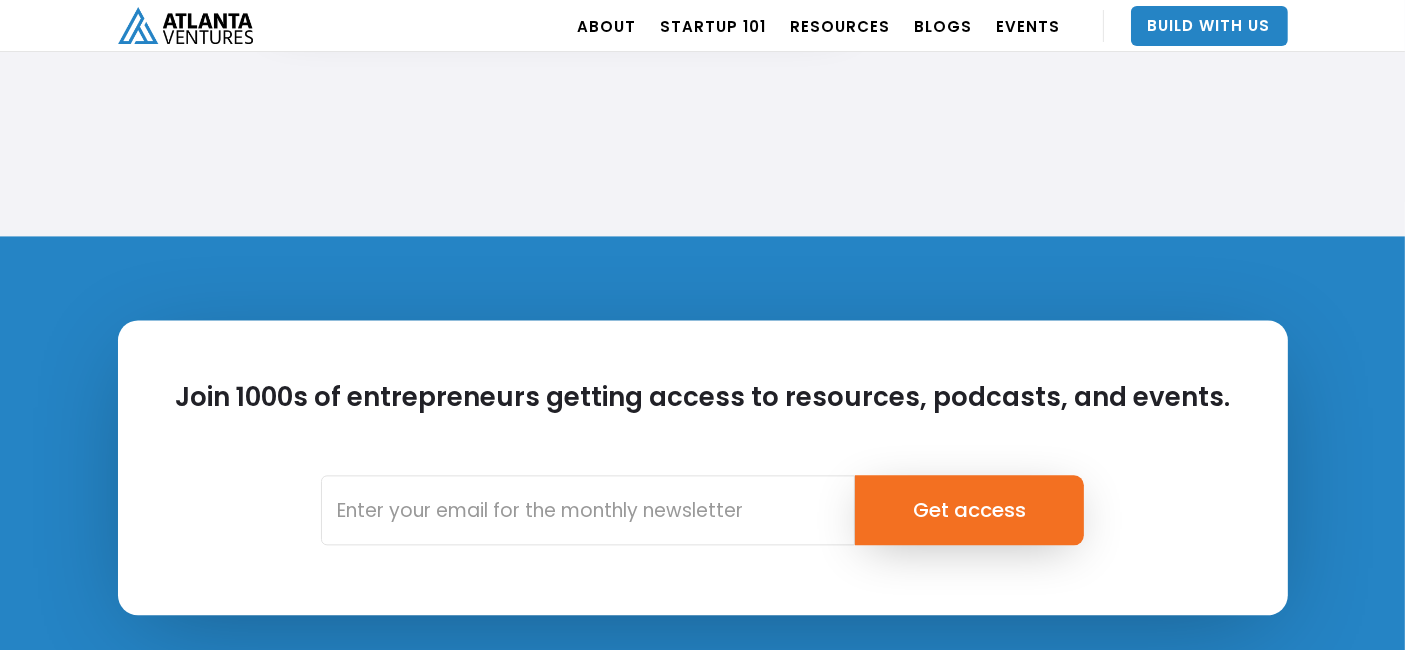 click on "Join 1000s of entrepreneurs getting access to resources, podcasts, and events. Get access You're subscribed to updates about Atlanta Ventures! Oops! Something went wrong while submitting the form." at bounding box center [703, 467] 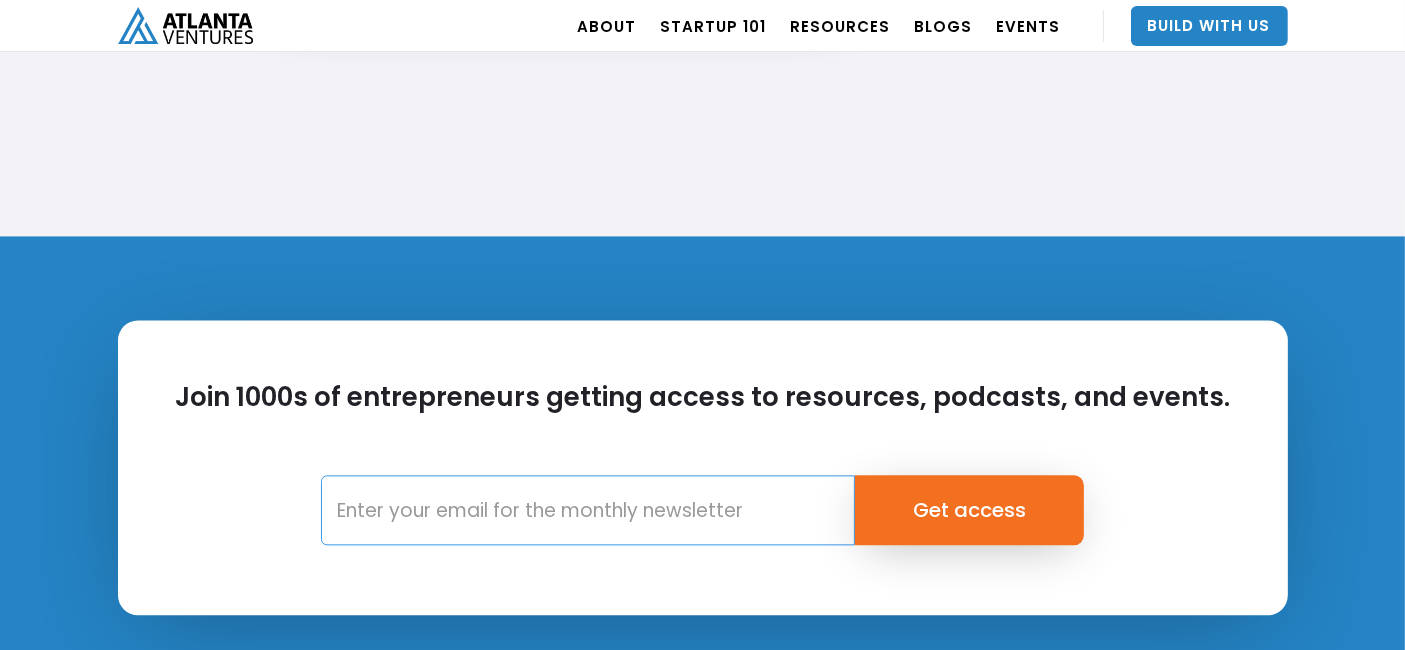 click at bounding box center [588, 510] 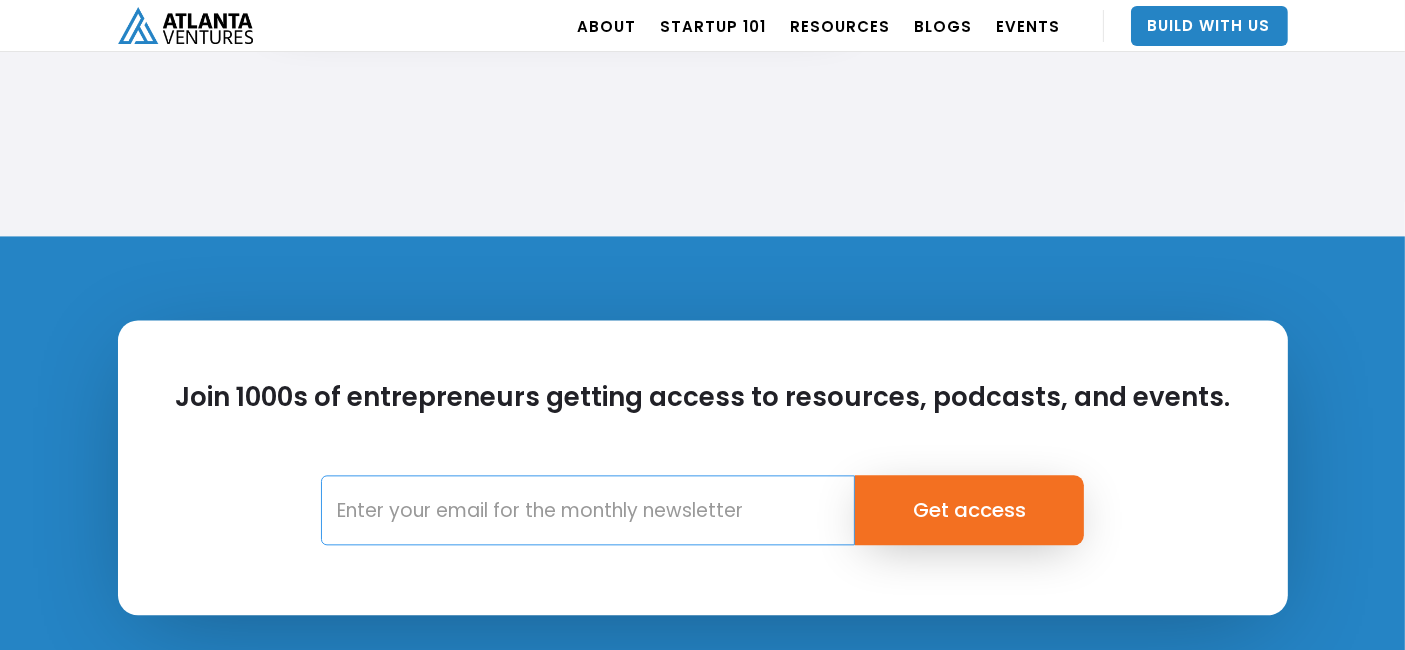 type on "matthewlakatos25@outlook.com" 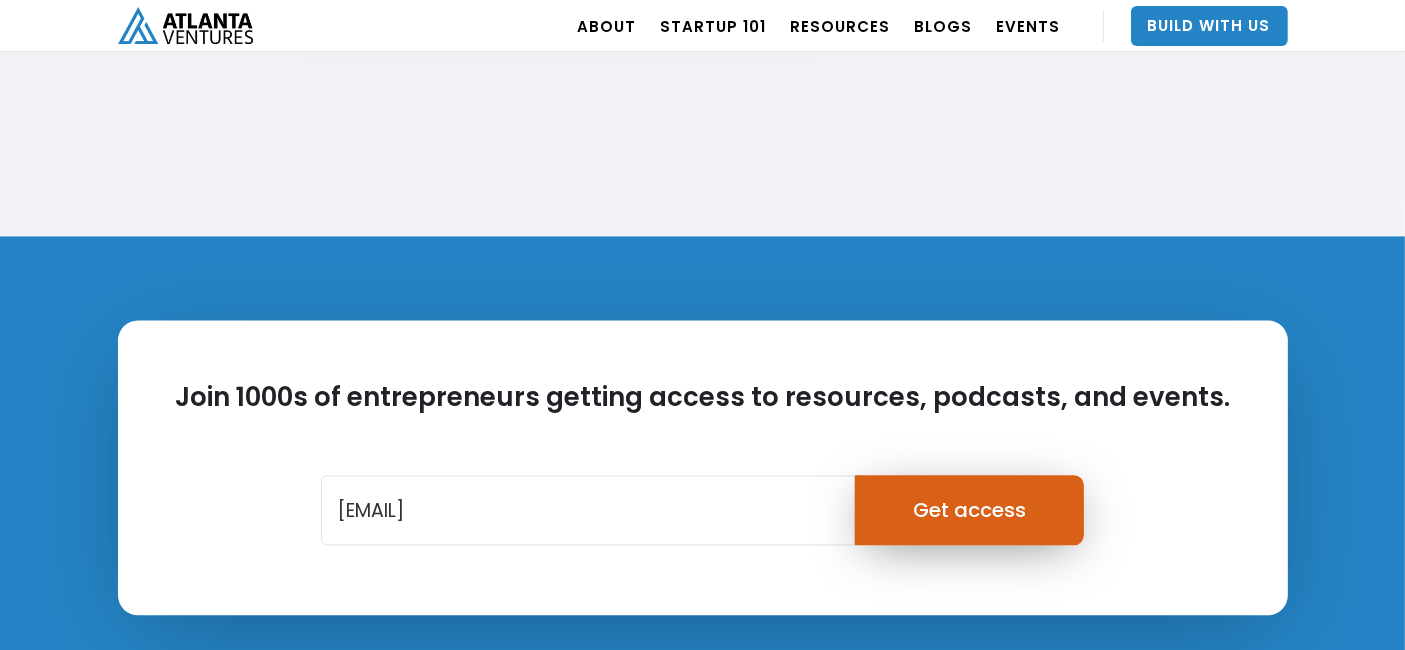 click on "Get access" at bounding box center [969, 510] 